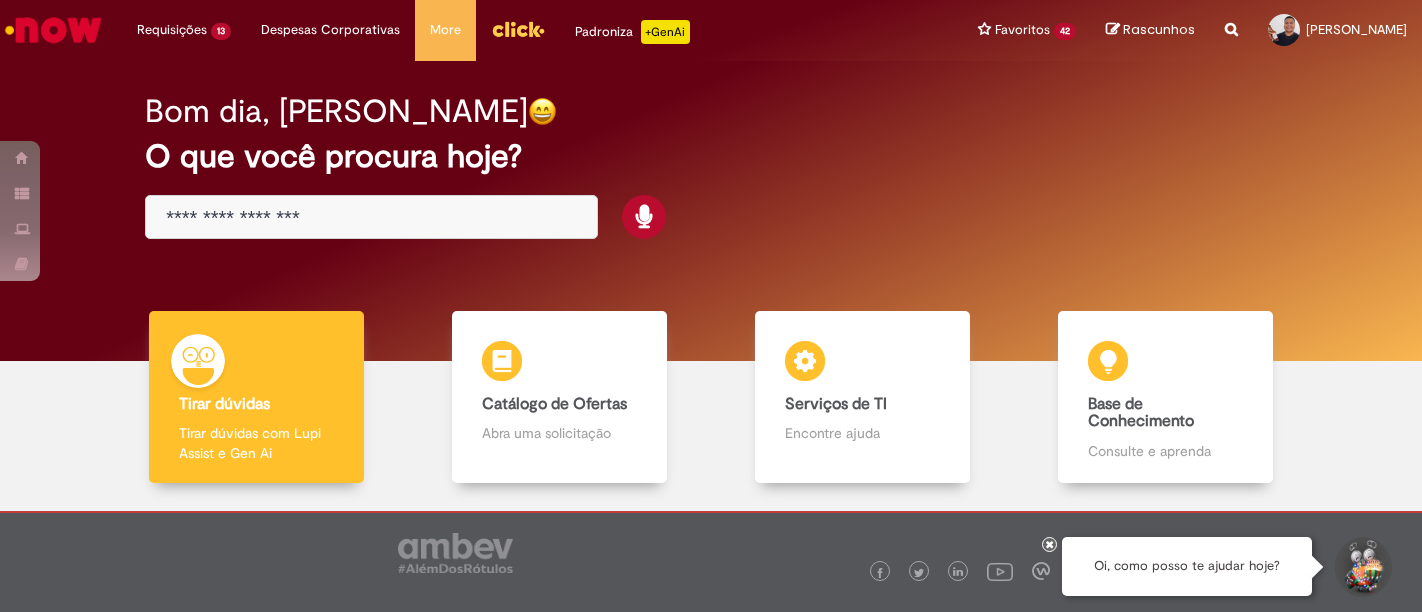 scroll, scrollTop: 0, scrollLeft: 0, axis: both 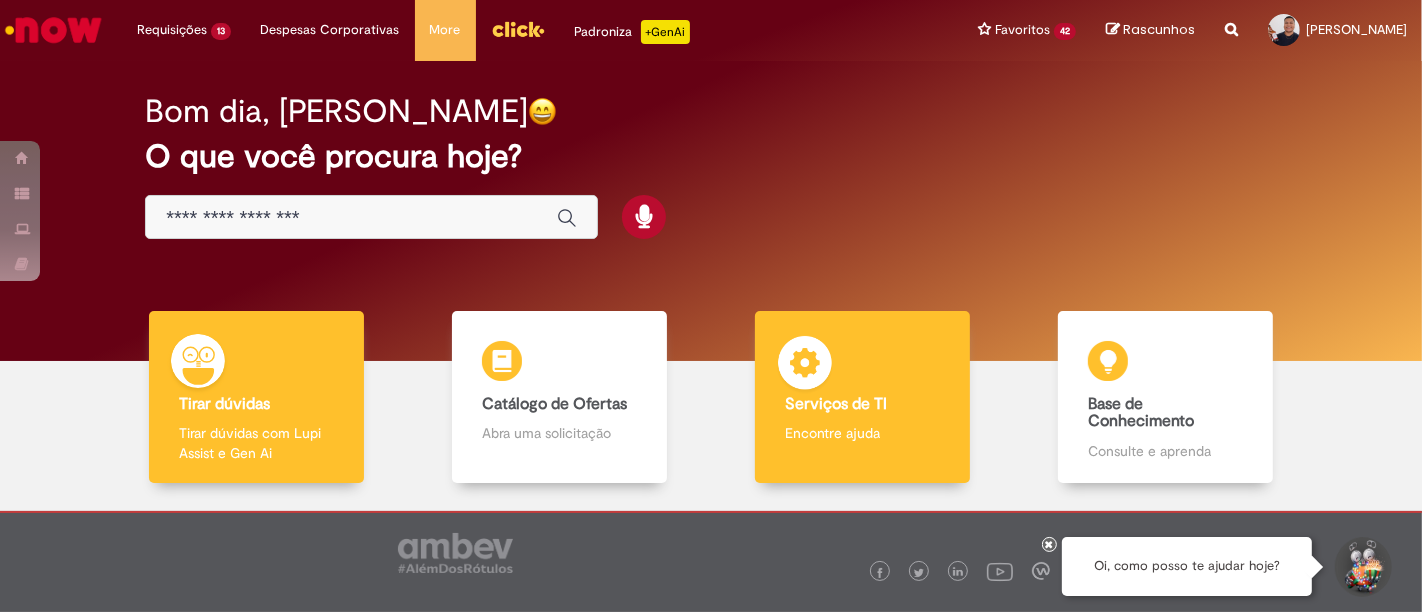 click at bounding box center [805, 366] 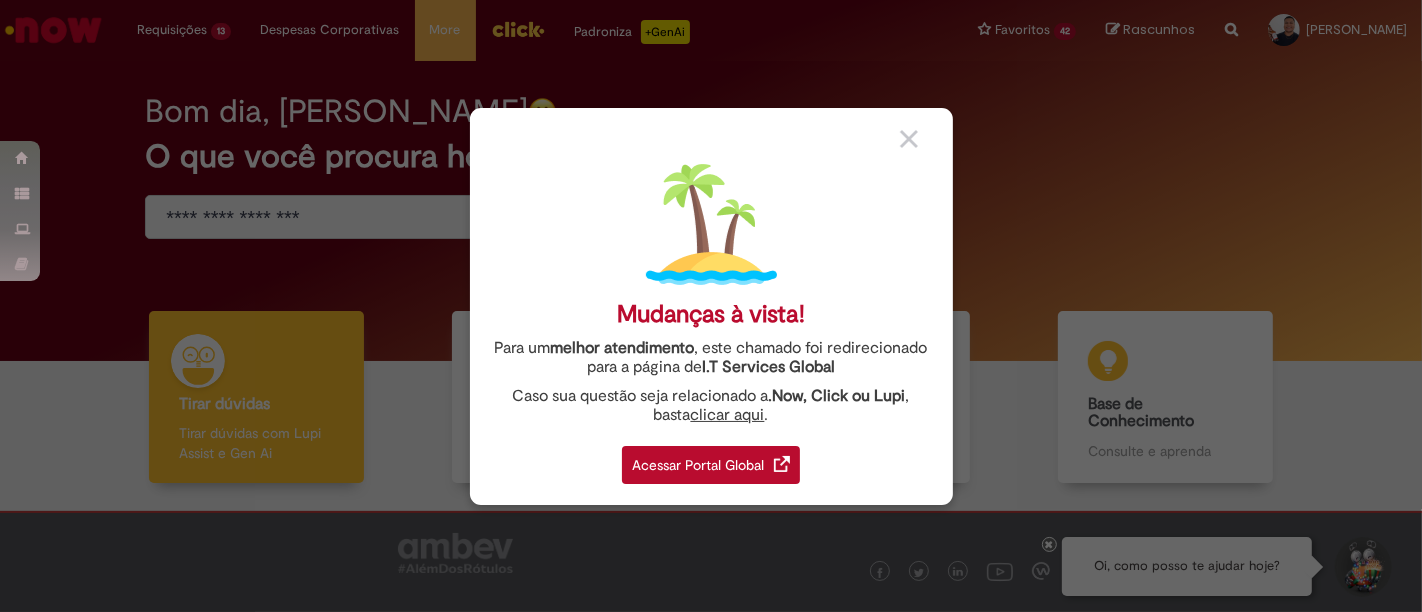 click on "Acessar Portal Global" at bounding box center (711, 465) 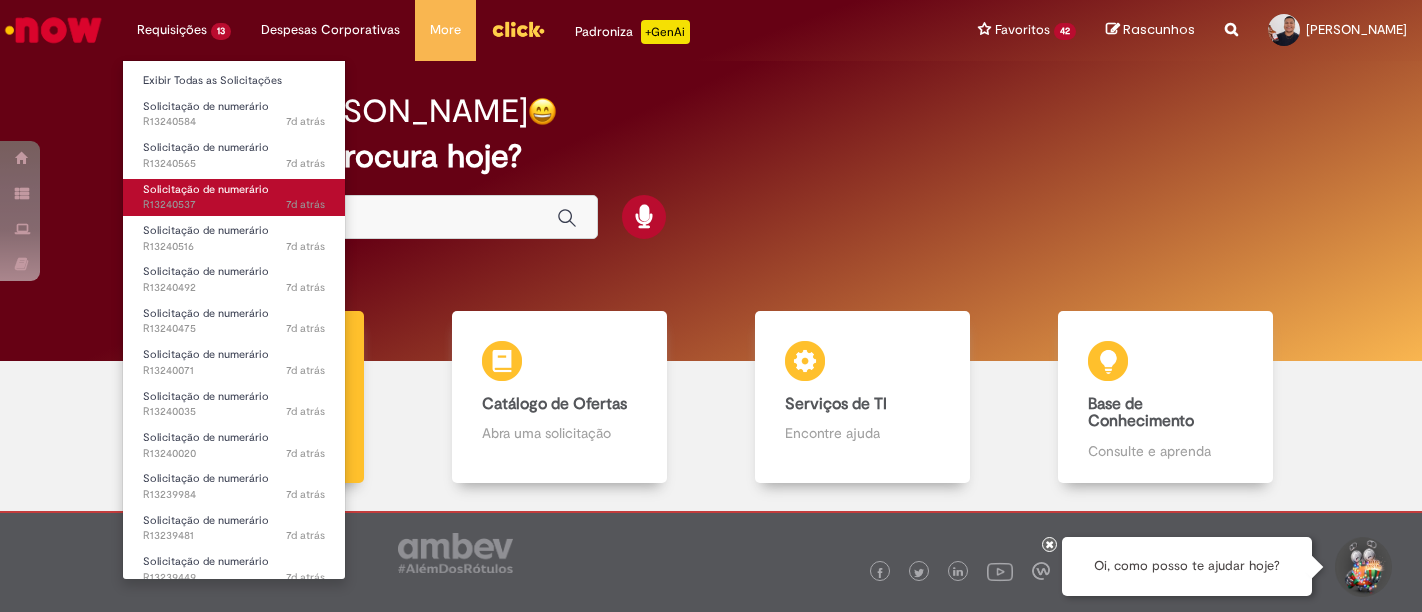 scroll, scrollTop: 0, scrollLeft: 0, axis: both 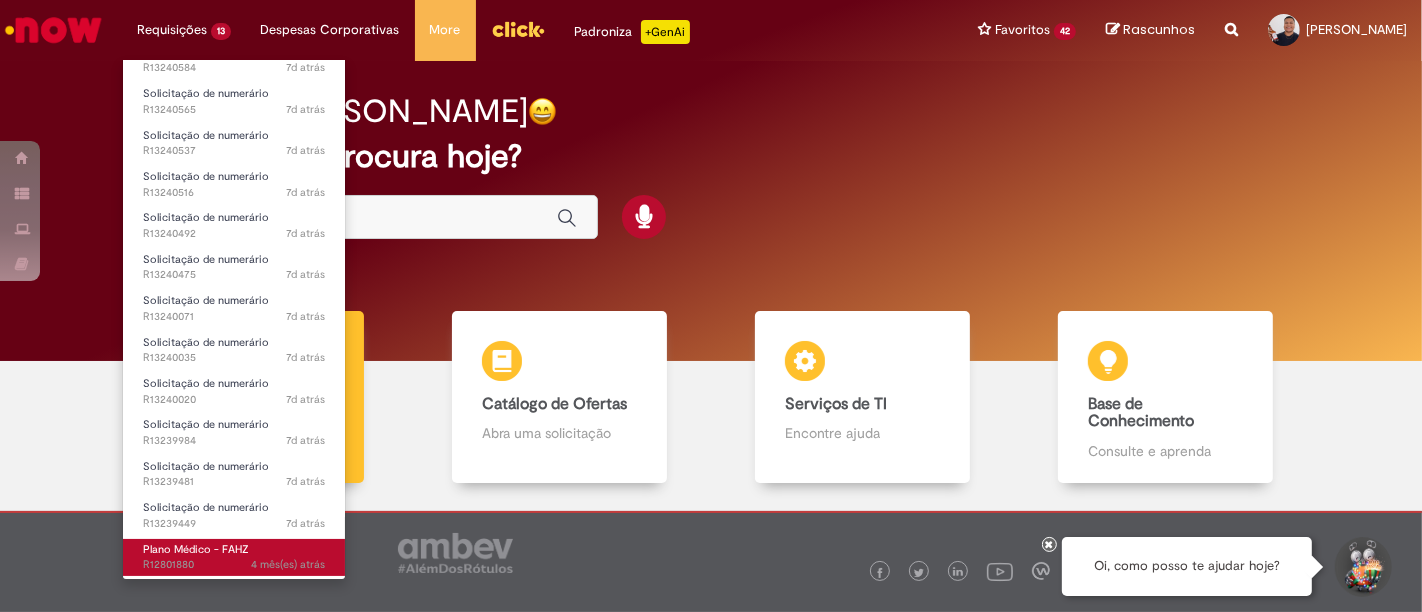 click on "4 mês(es) atrás 4 meses atrás" at bounding box center (288, 565) 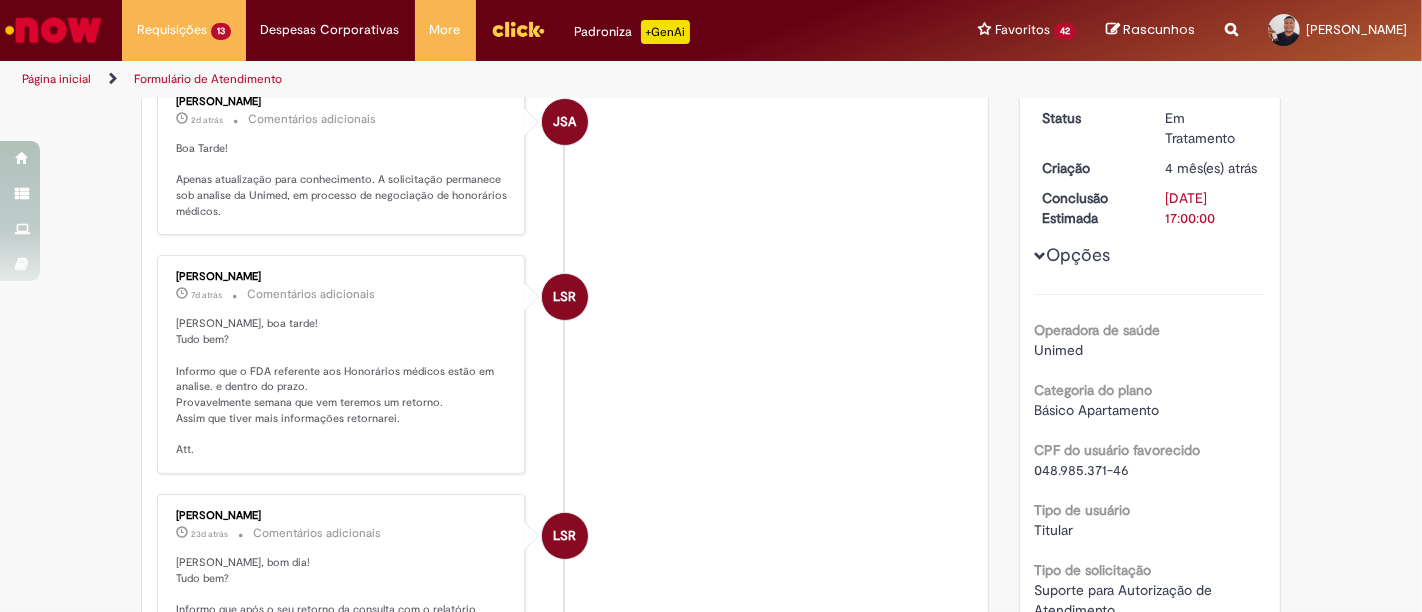 scroll, scrollTop: 517, scrollLeft: 0, axis: vertical 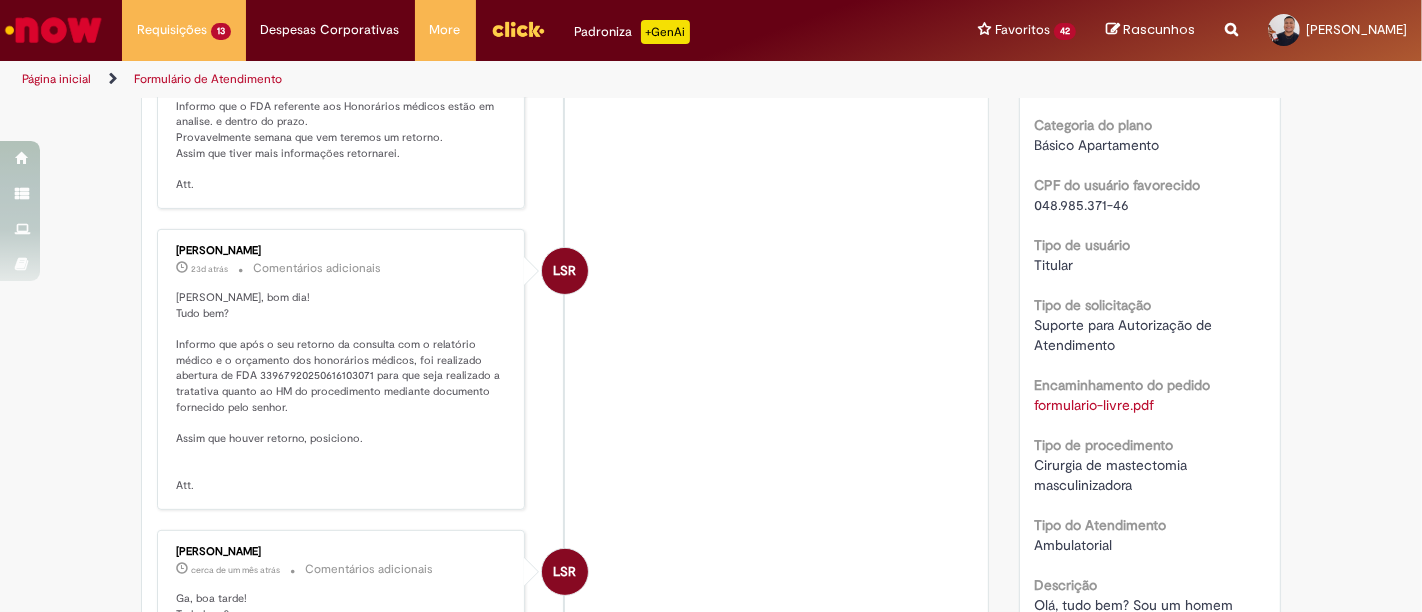 click on "Gabriel, bom dia!
Tudo bem?
Informo que após o seu retorno da consulta com o relatório médico e o orçamento dos honorários médicos, foi realizado abertura de FDA 33967920250616103071 para que seja realizado a tratativa quanto ao HM do procedimento mediante documento fornecido pelo senhor.
Assim que houver retorno, posiciono.
Att." at bounding box center [342, 392] 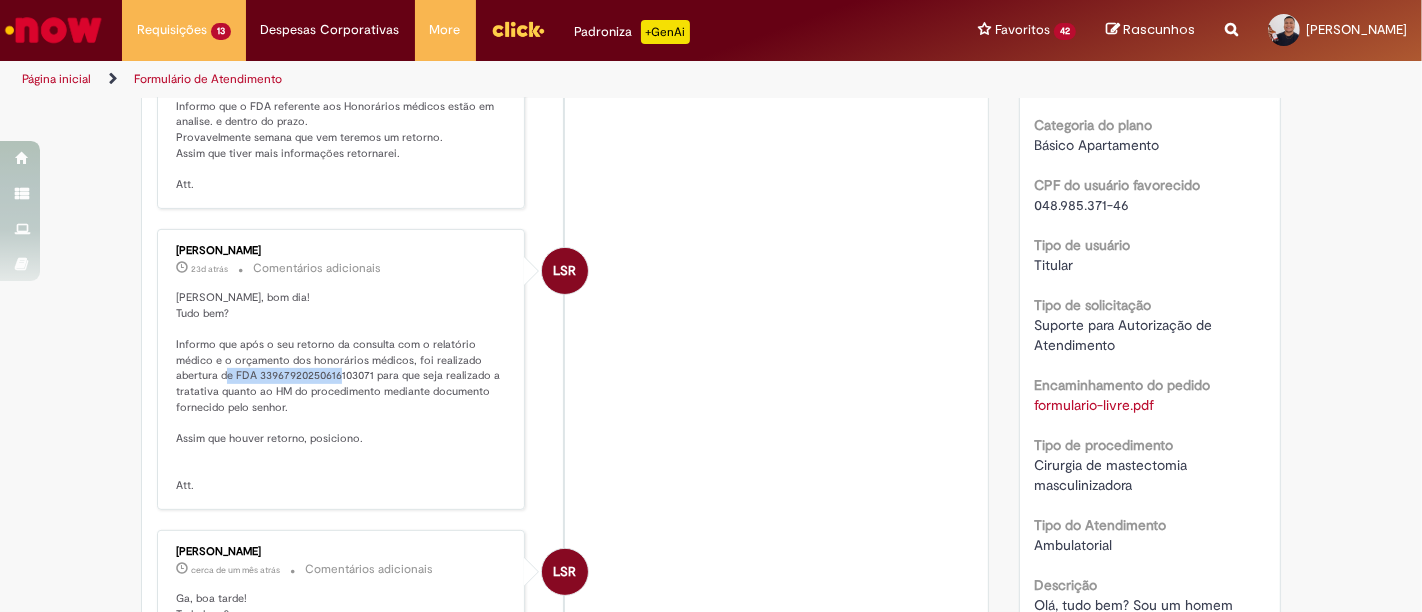 click on "Gabriel, bom dia!
Tudo bem?
Informo que após o seu retorno da consulta com o relatório médico e o orçamento dos honorários médicos, foi realizado abertura de FDA 33967920250616103071 para que seja realizado a tratativa quanto ao HM do procedimento mediante documento fornecido pelo senhor.
Assim que houver retorno, posiciono.
Att." at bounding box center (342, 392) 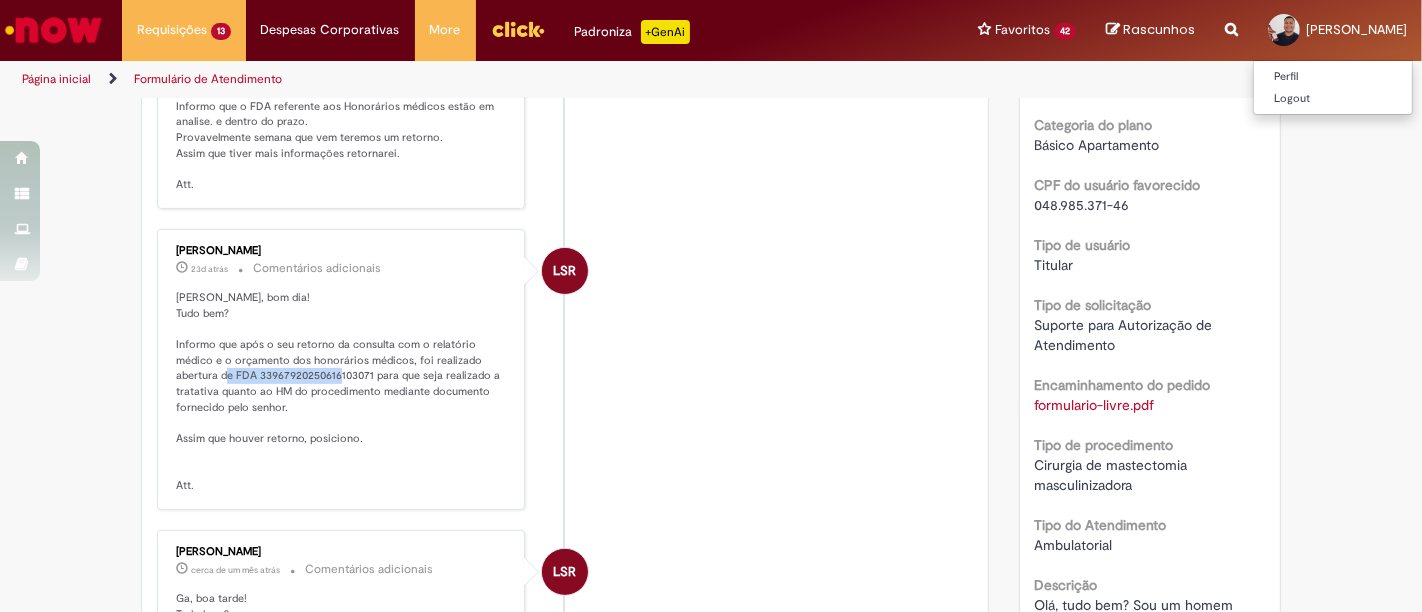 scroll, scrollTop: 0, scrollLeft: 0, axis: both 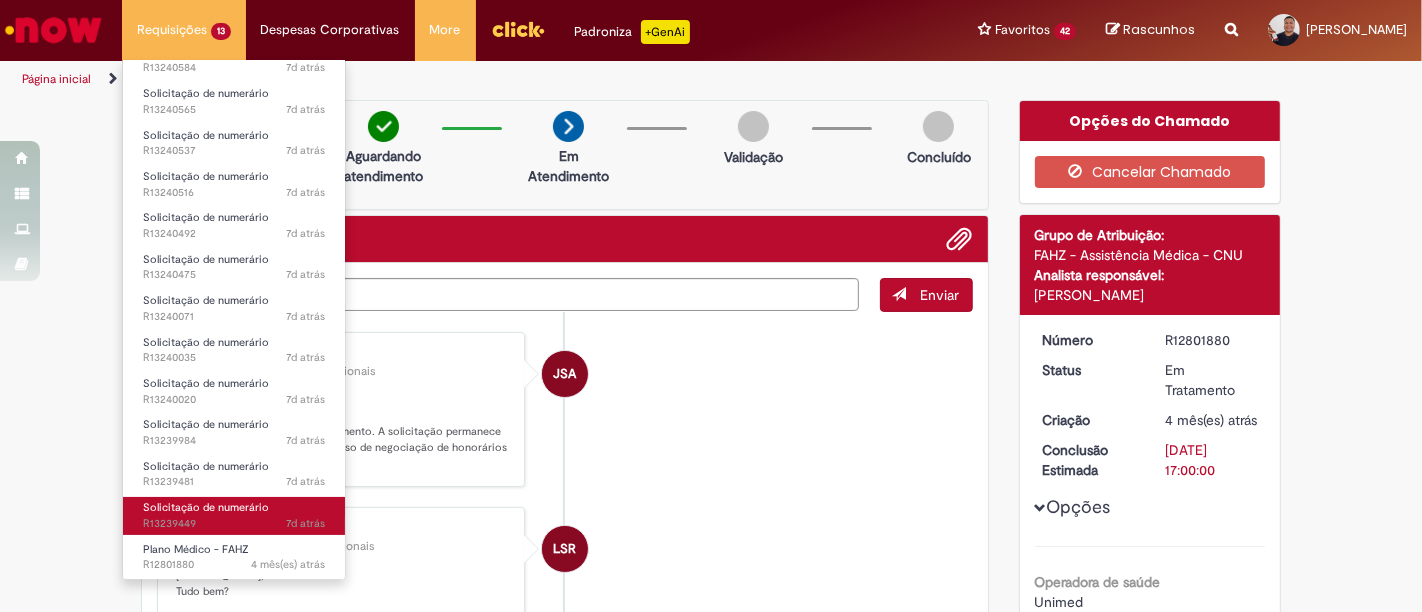 click on "7d atrás 7 dias atrás  R13239449" at bounding box center [234, 524] 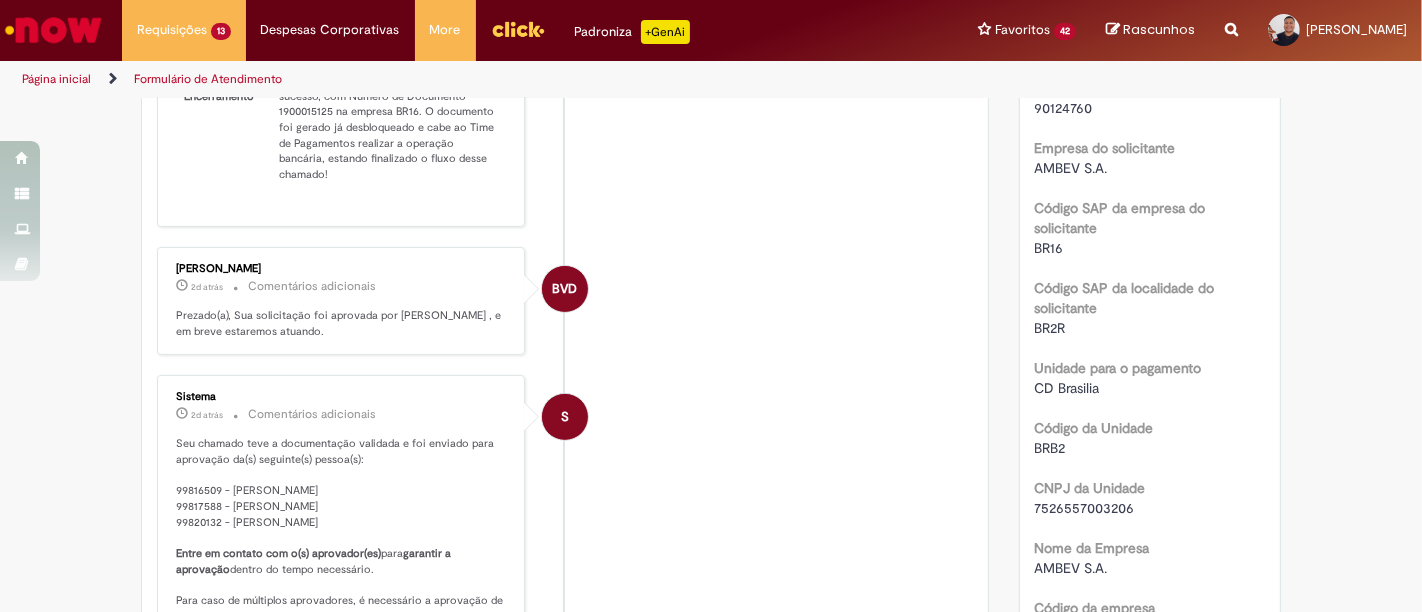 scroll, scrollTop: 0, scrollLeft: 0, axis: both 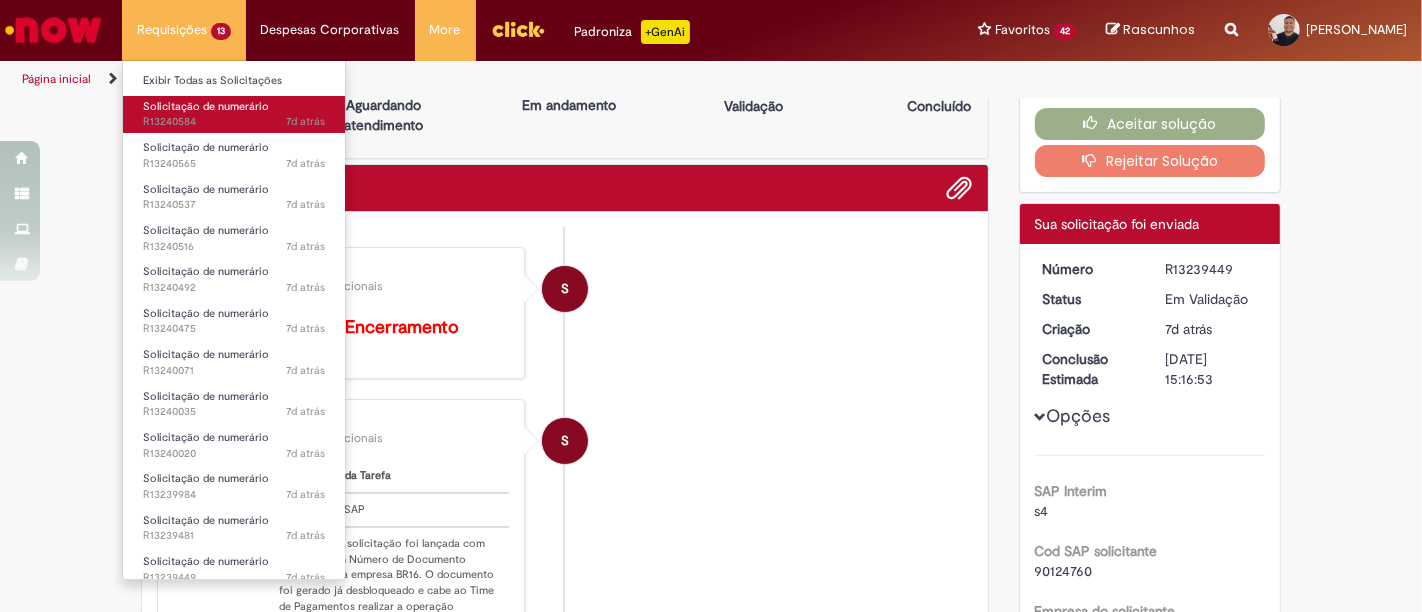 click on "Solicitação de numerário
7d atrás 7 dias atrás  R13240584" at bounding box center (234, 114) 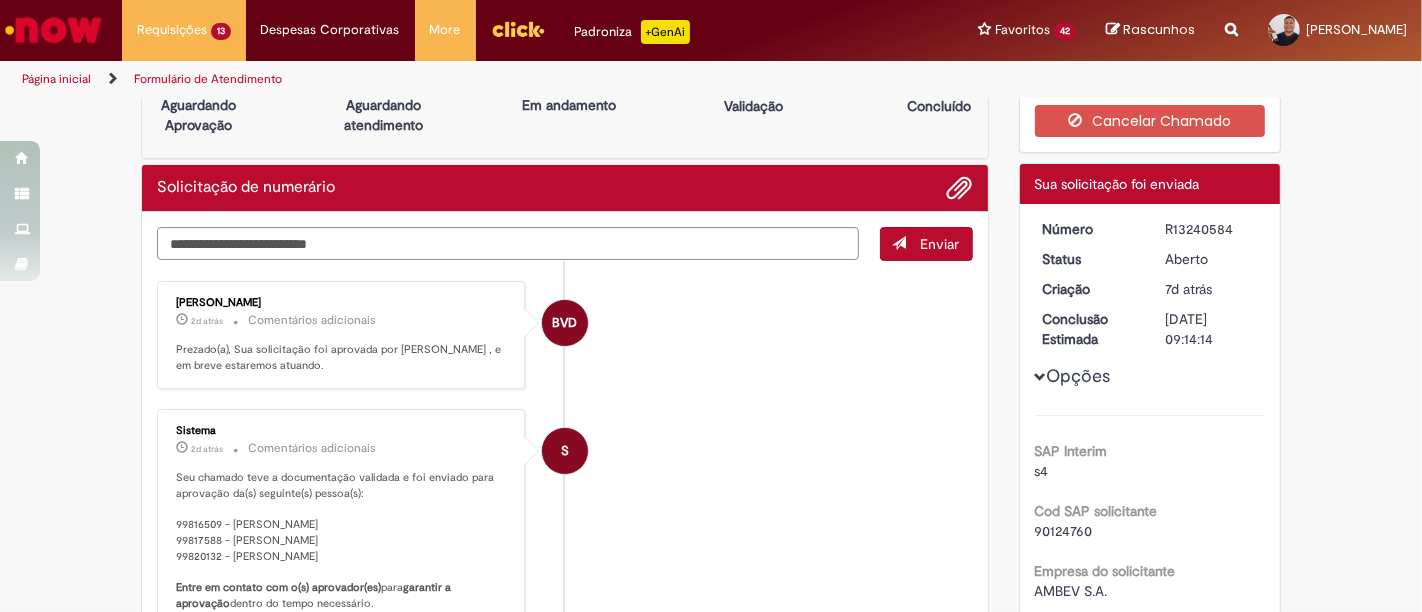 scroll, scrollTop: 0, scrollLeft: 0, axis: both 